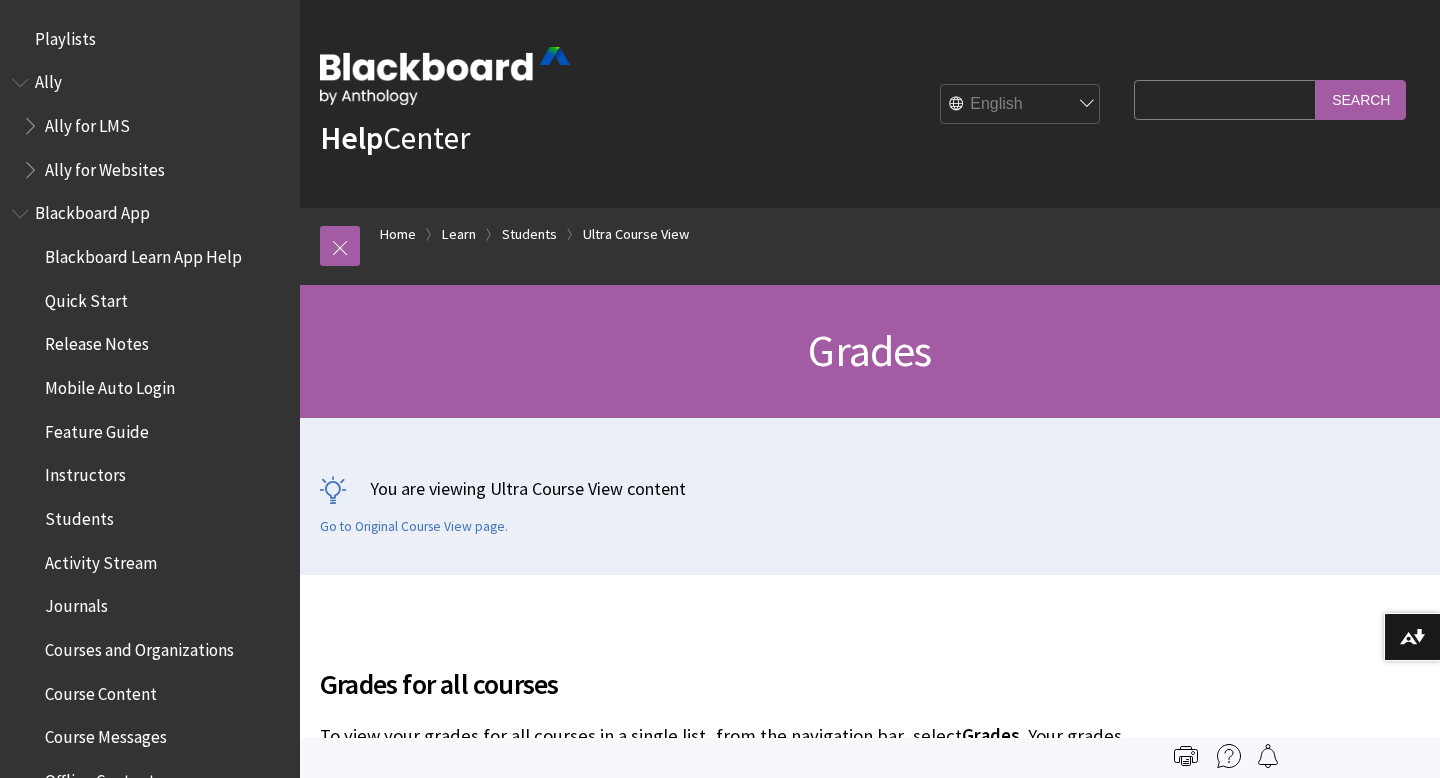 scroll, scrollTop: 613, scrollLeft: 0, axis: vertical 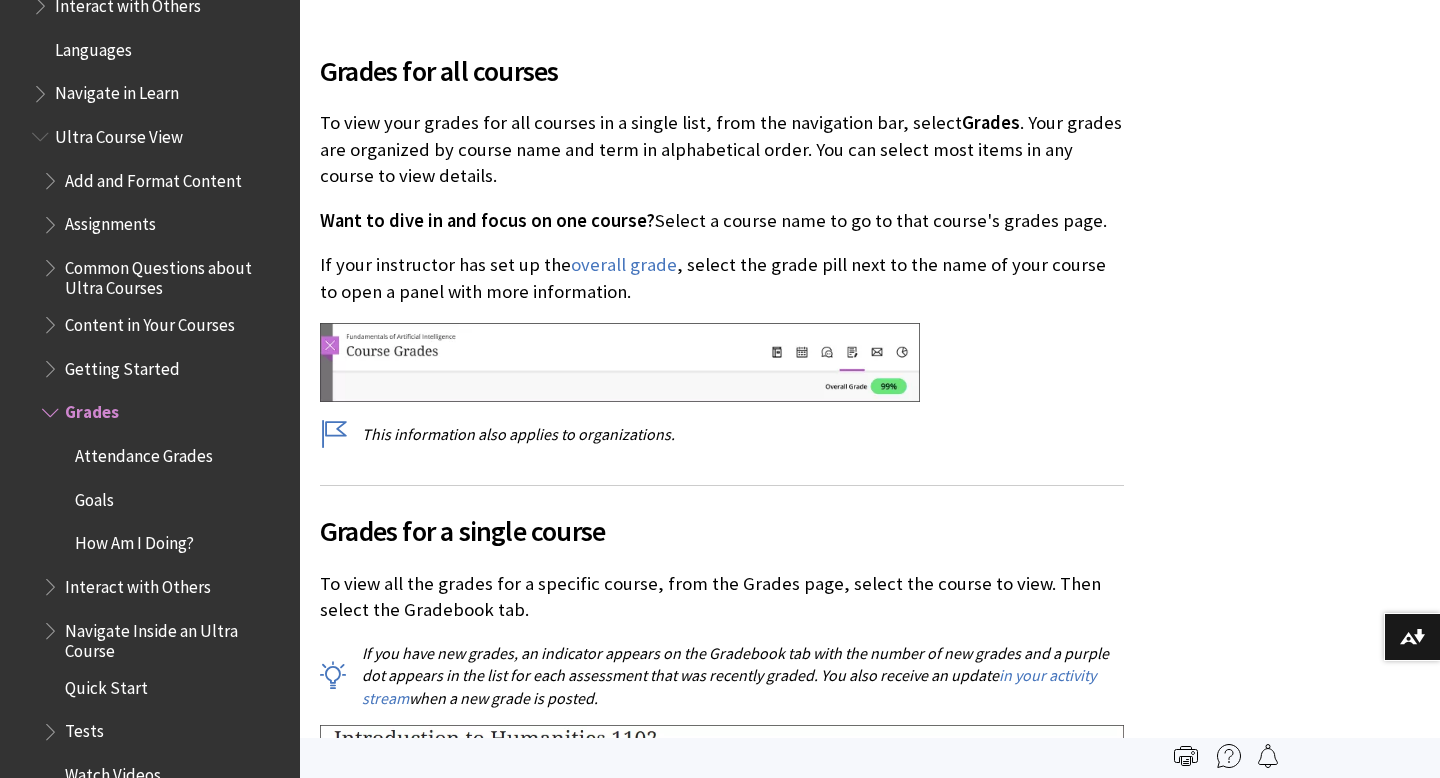 click on "Grades" at bounding box center [92, 409] 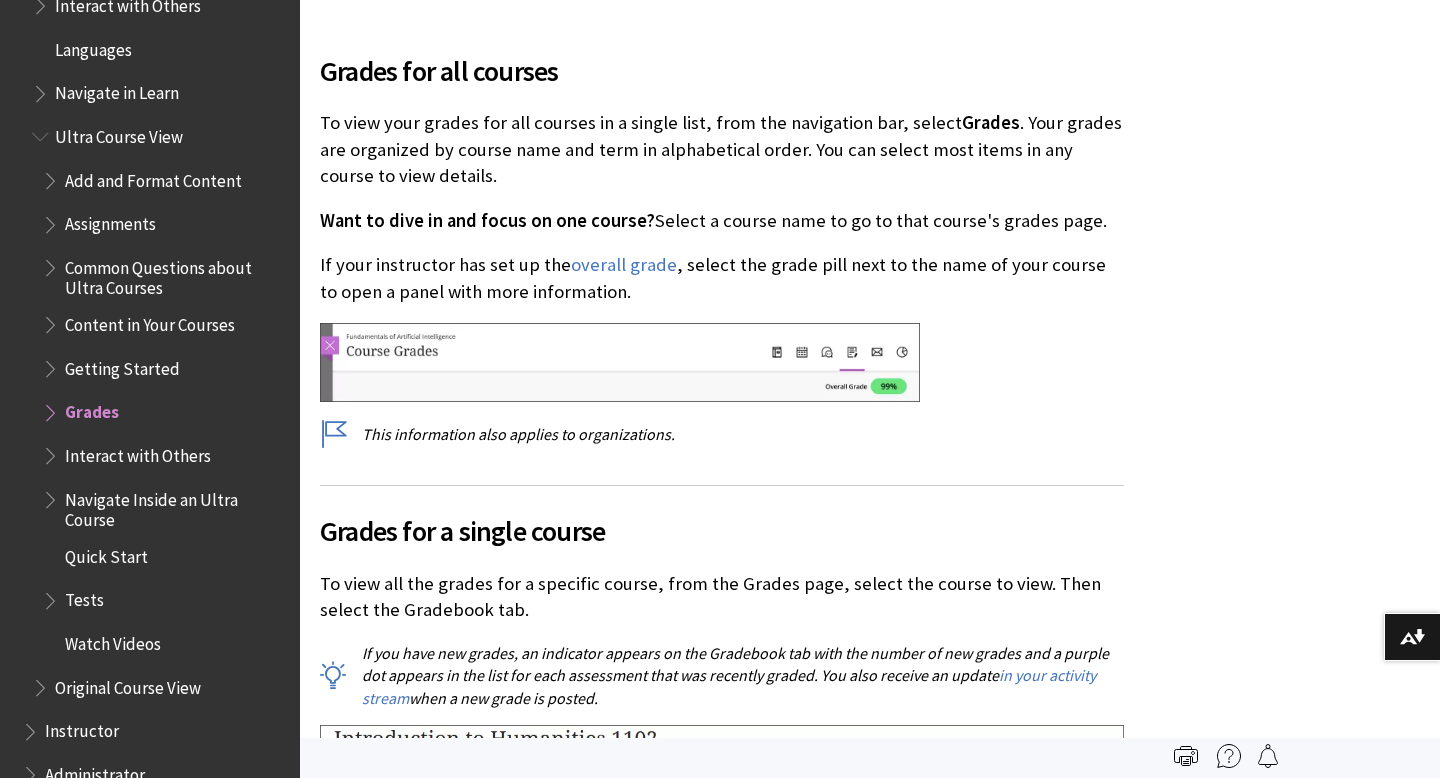 click at bounding box center (52, 408) 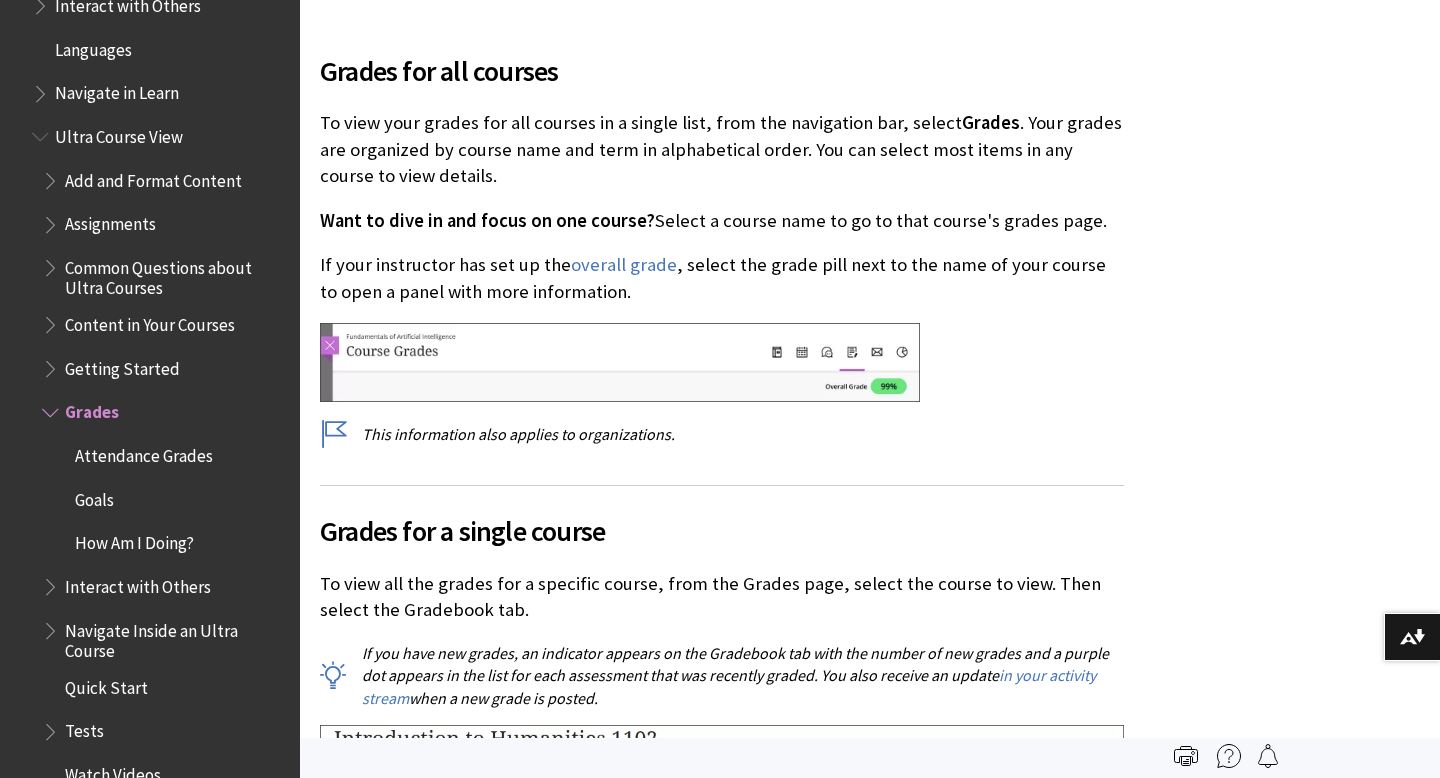 click at bounding box center [52, 408] 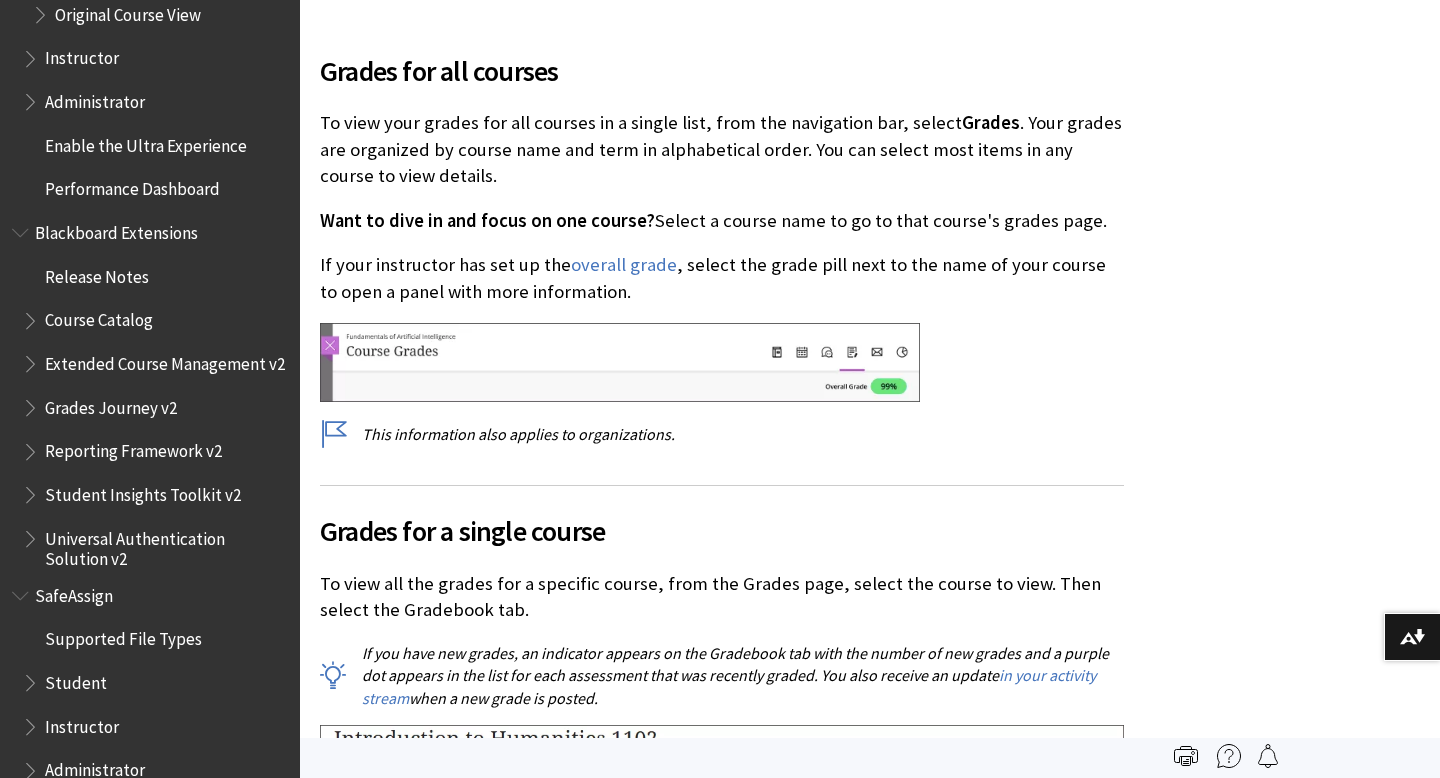 scroll, scrollTop: 2920, scrollLeft: 0, axis: vertical 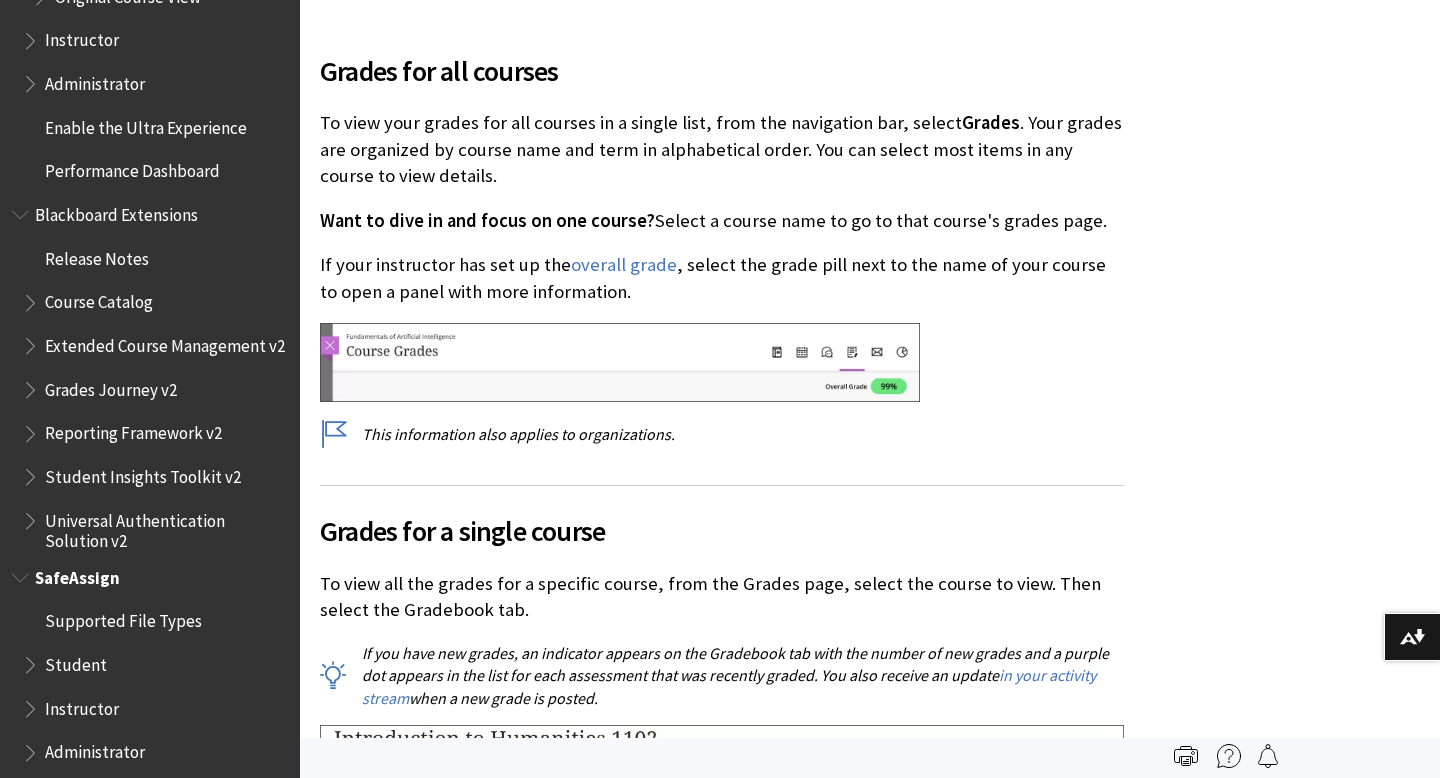 click at bounding box center [22, 573] 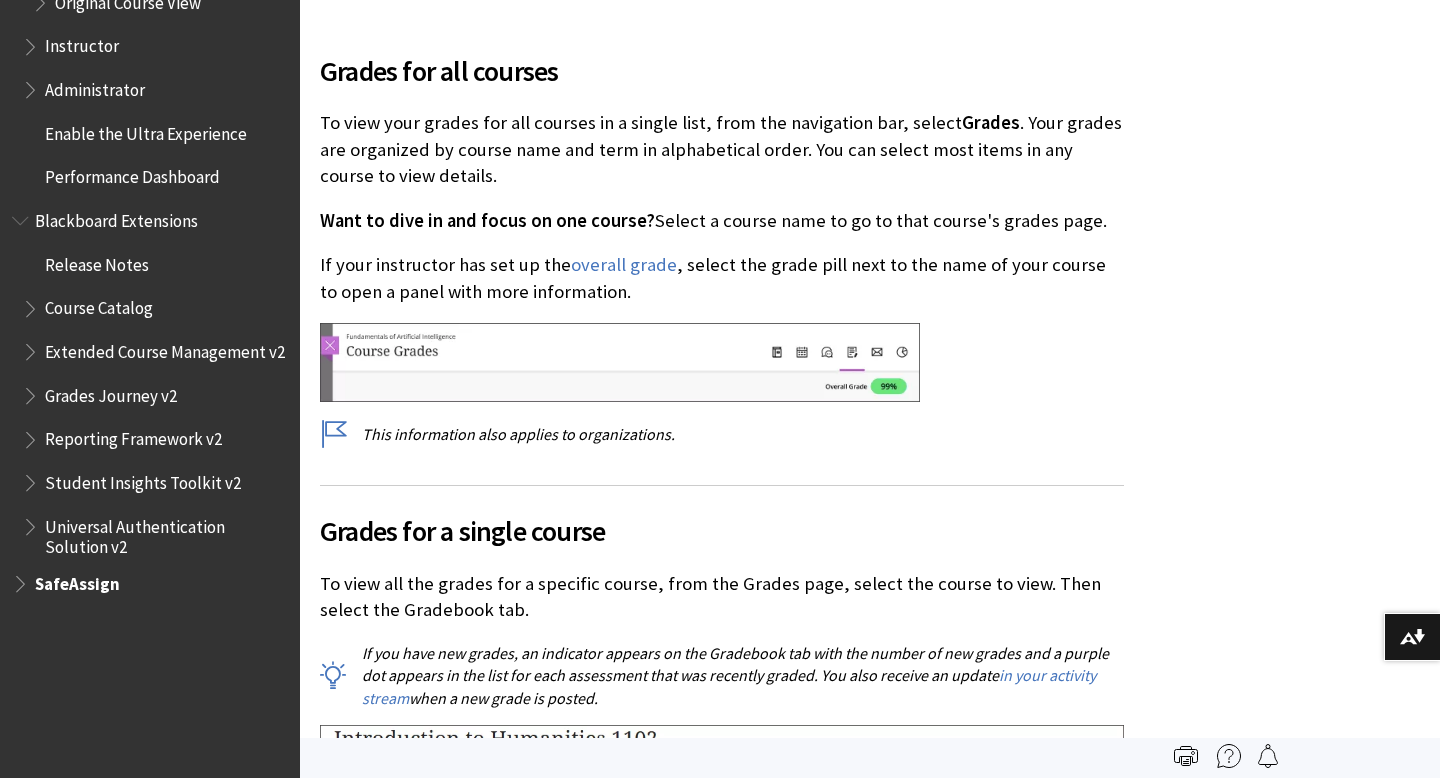scroll, scrollTop: 2745, scrollLeft: 0, axis: vertical 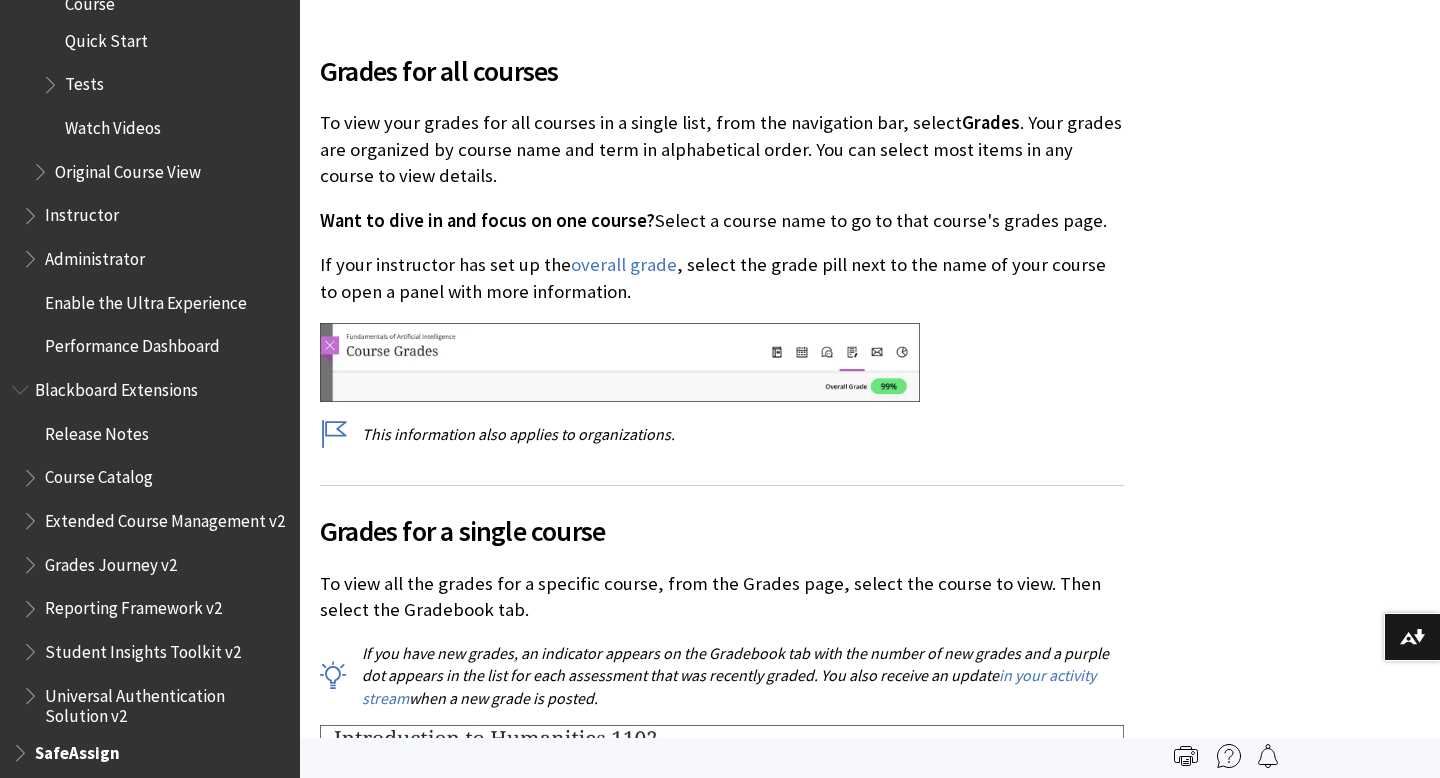 click at bounding box center [22, 748] 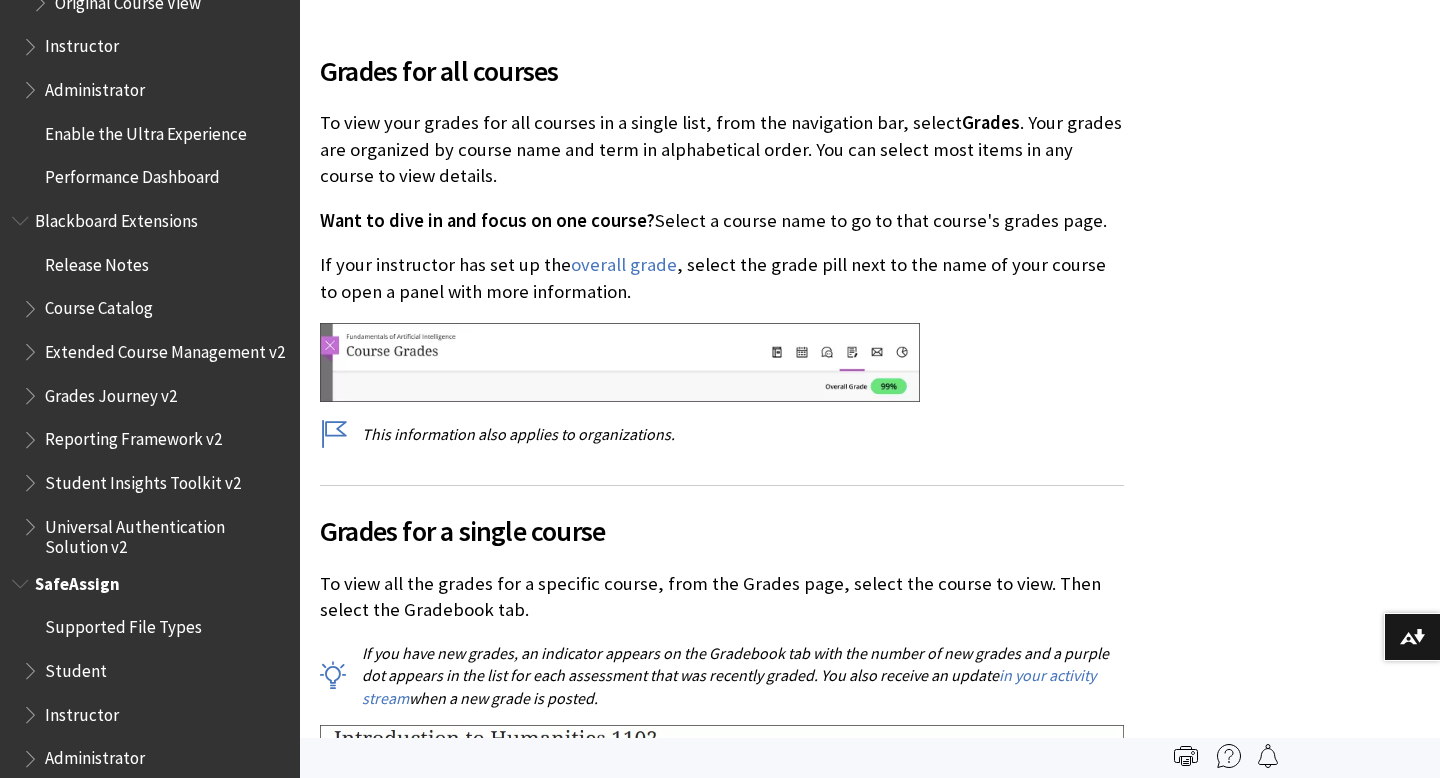 scroll, scrollTop: 2920, scrollLeft: 0, axis: vertical 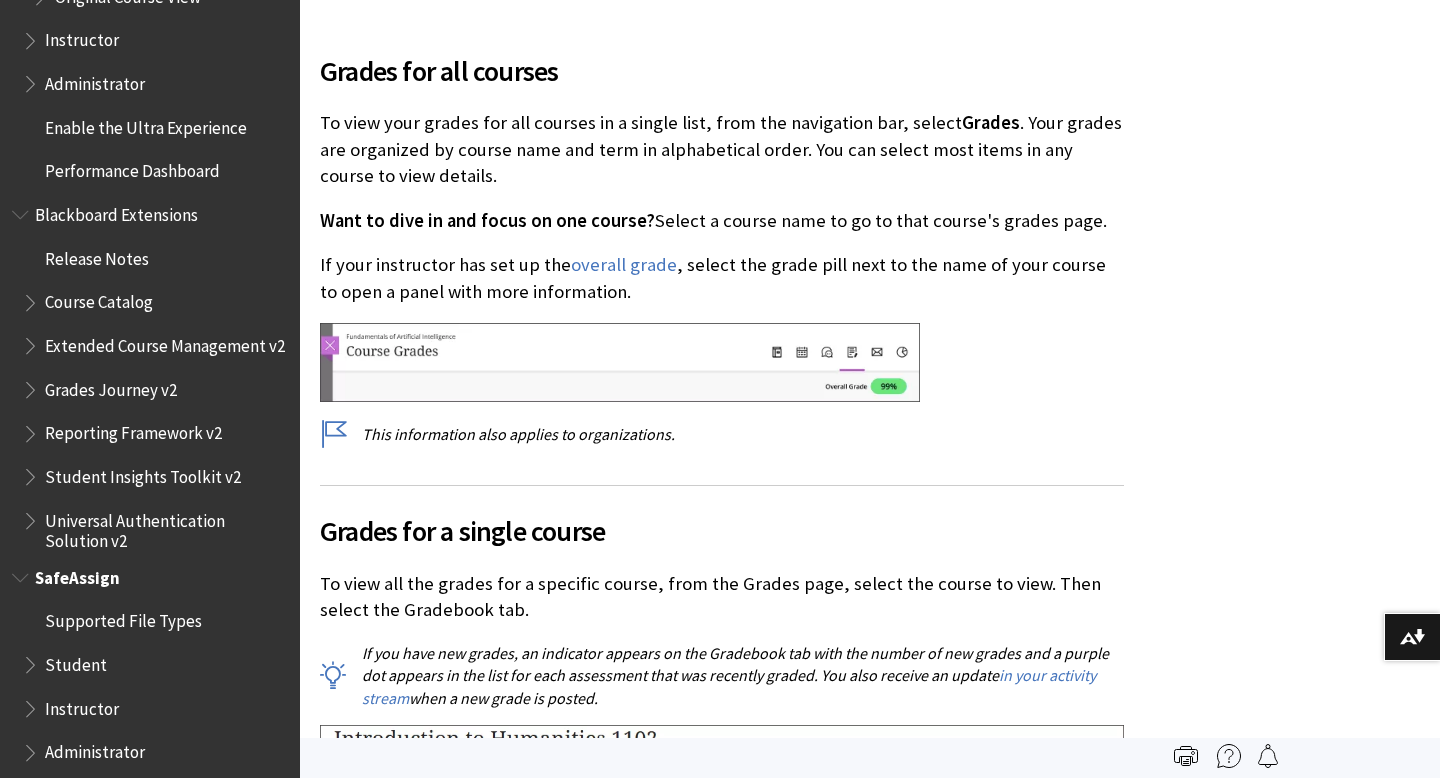 click on "Student" at bounding box center (76, 661) 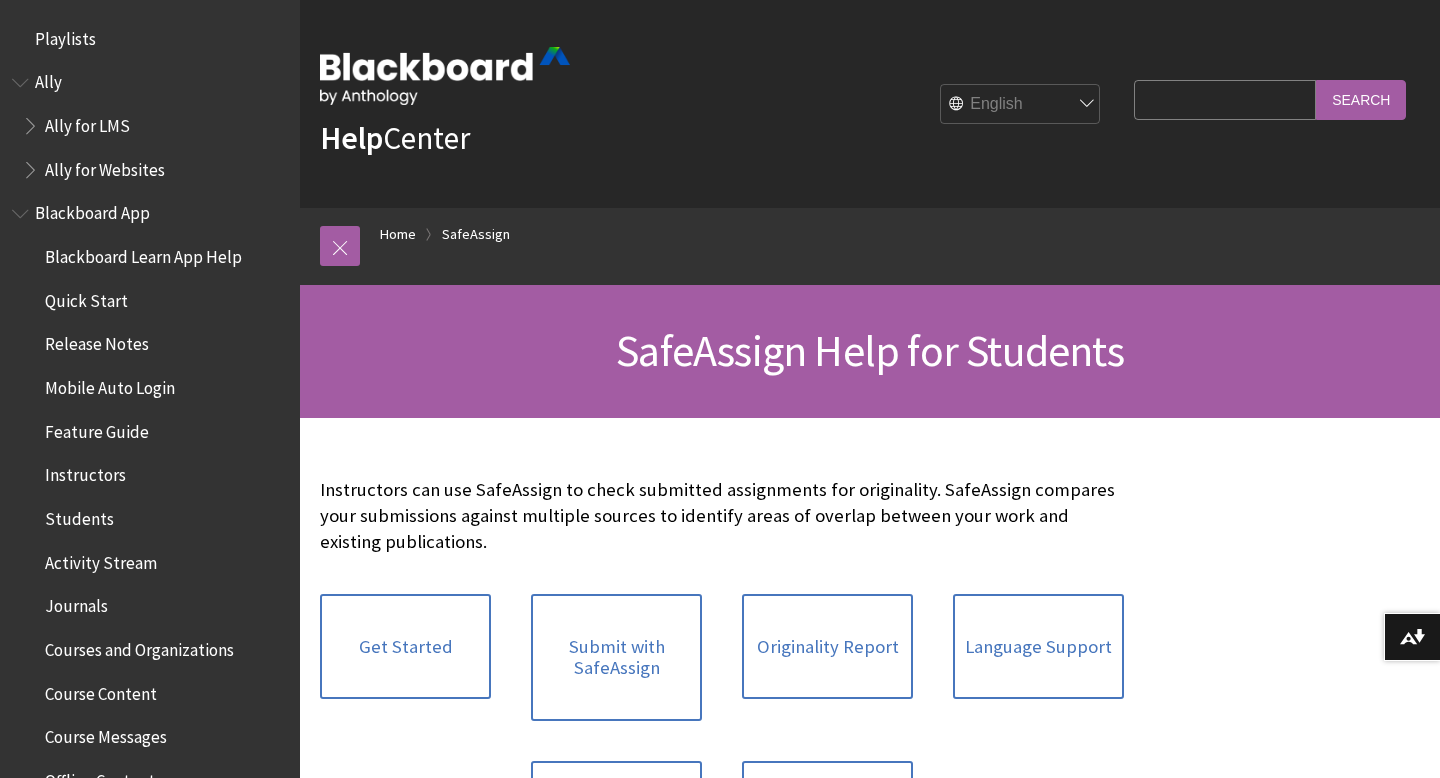 scroll, scrollTop: 0, scrollLeft: 0, axis: both 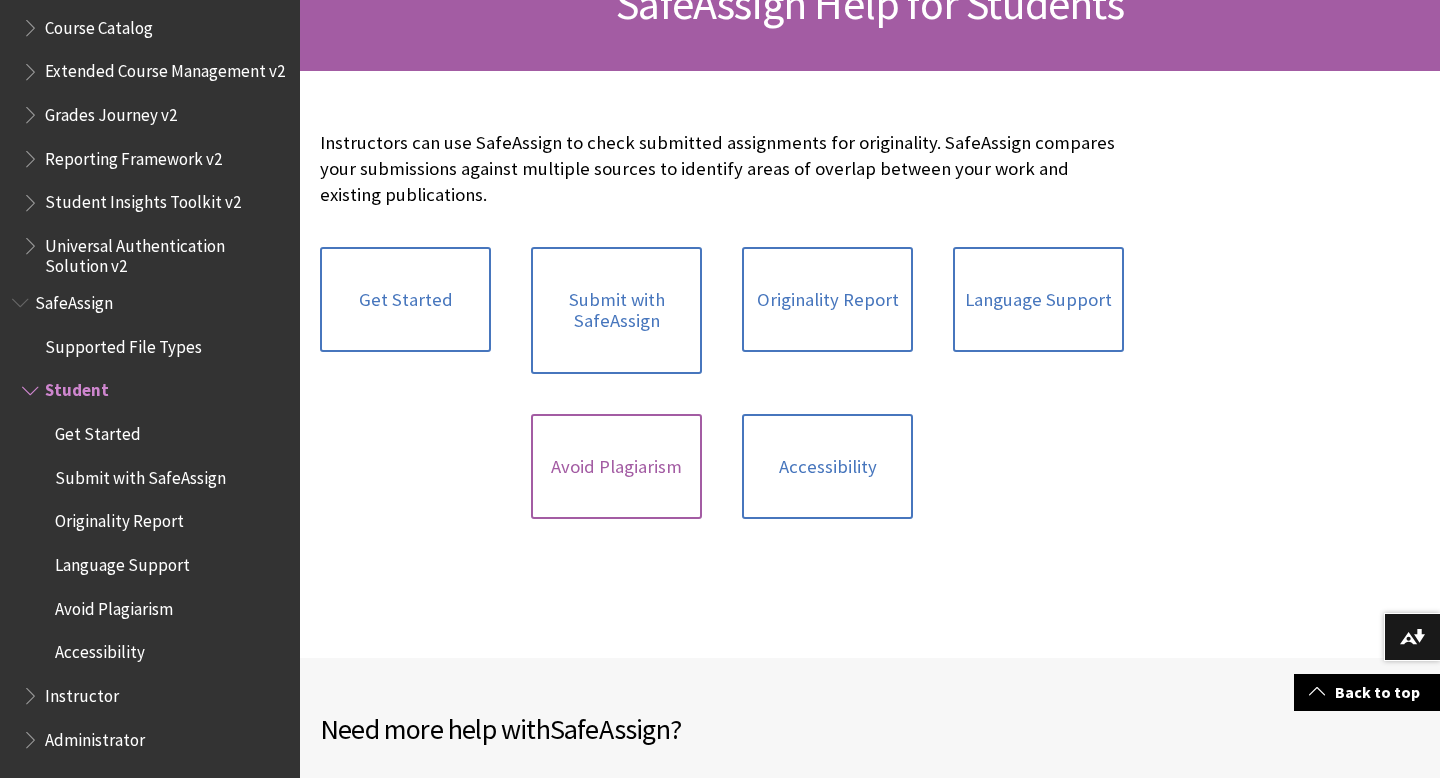 click on "Avoid Plagiarism" at bounding box center (616, 467) 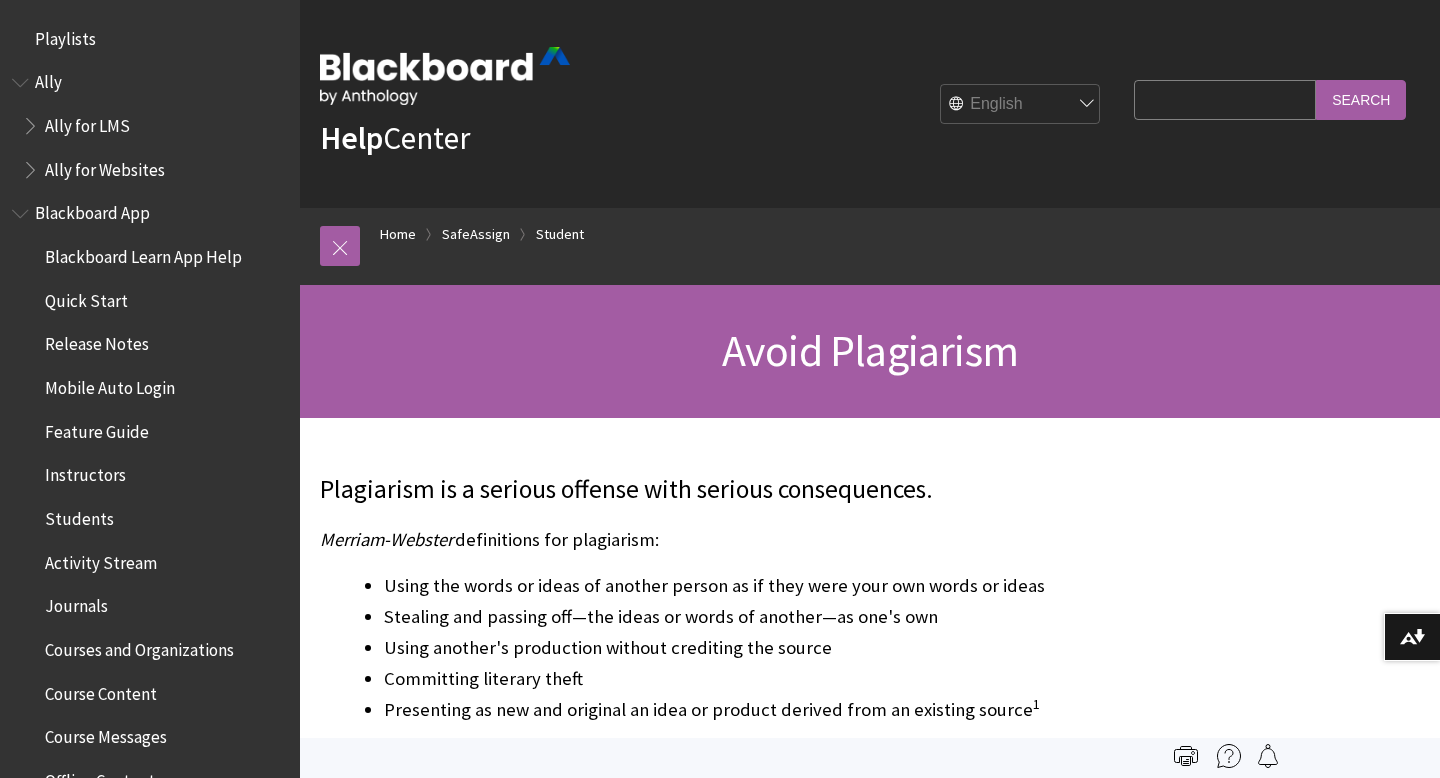 scroll, scrollTop: 0, scrollLeft: 0, axis: both 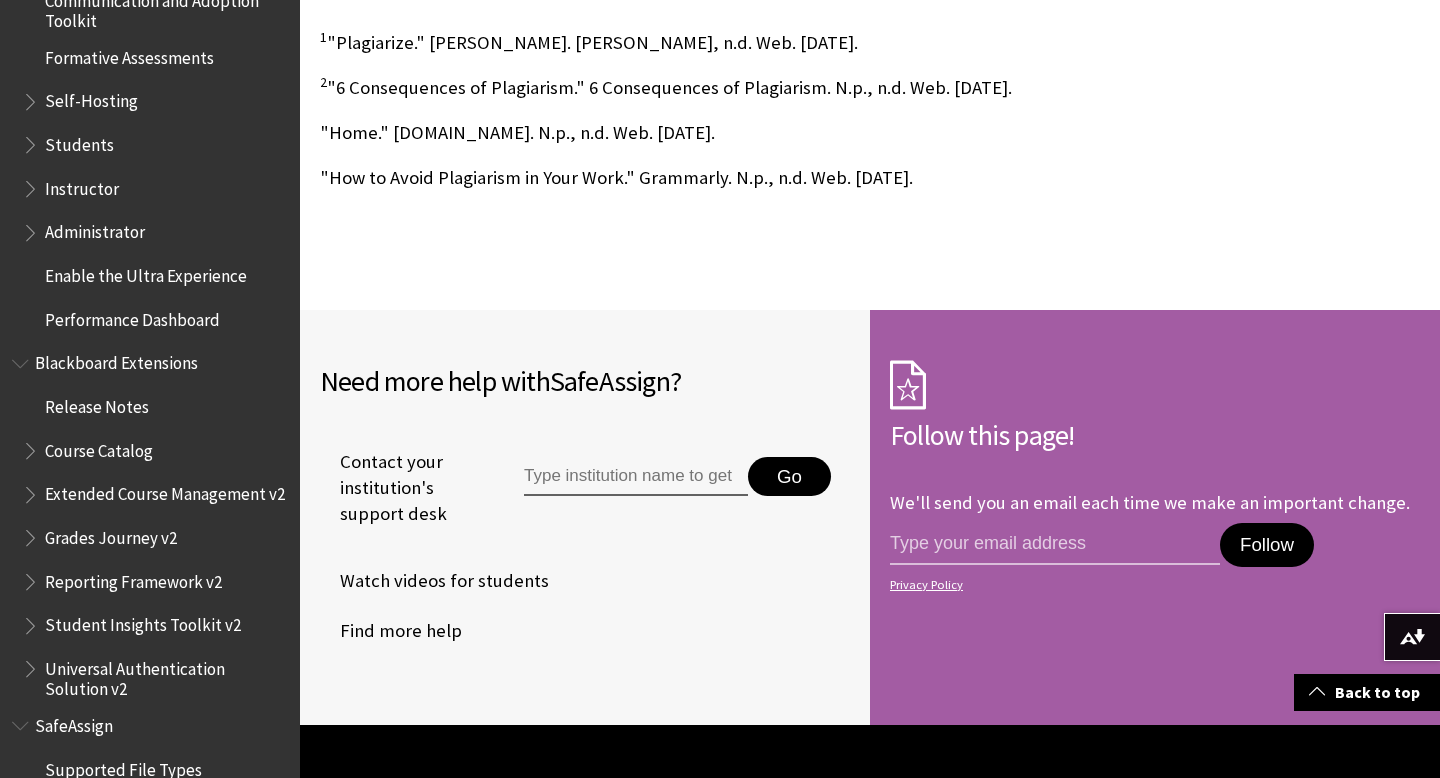 click on "Students" at bounding box center (79, 141) 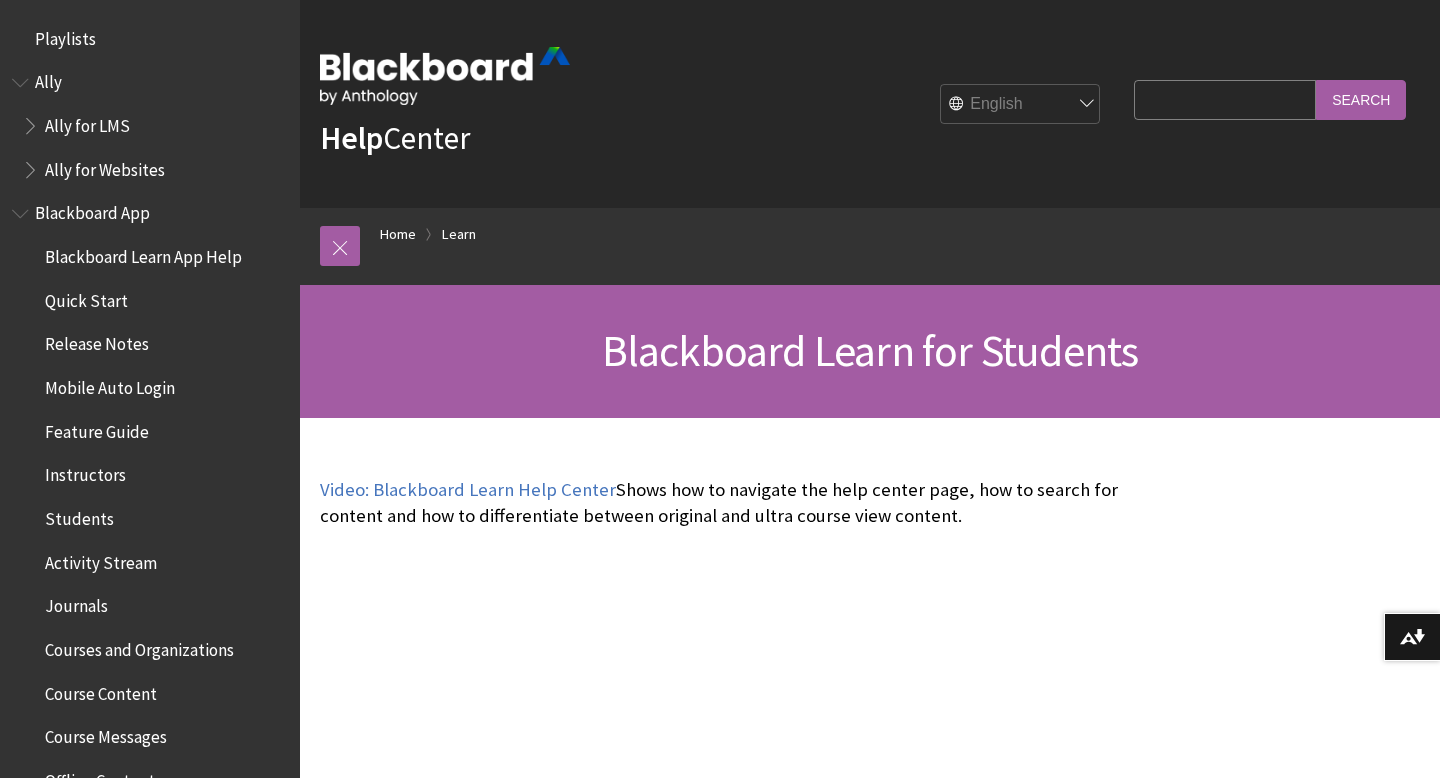 scroll, scrollTop: 0, scrollLeft: 0, axis: both 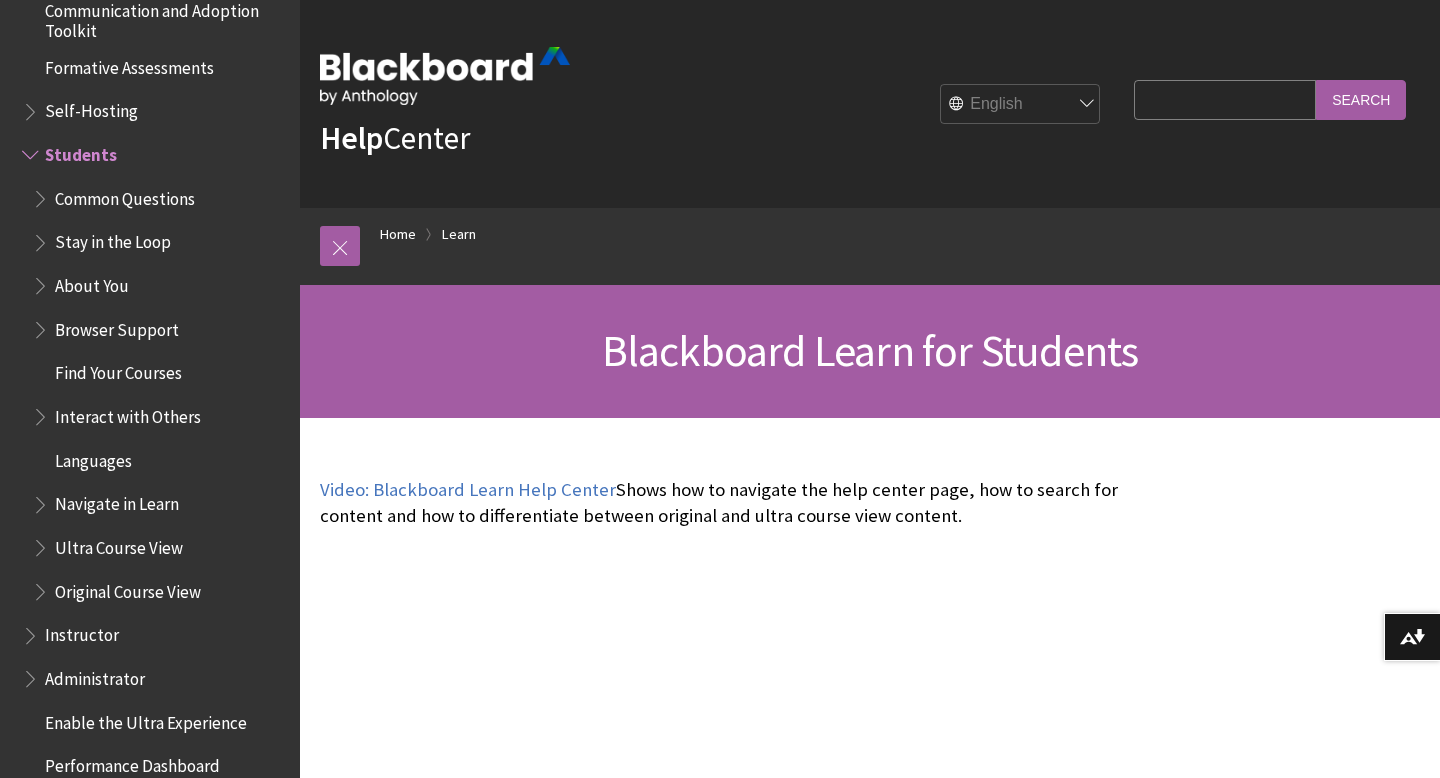 click on "Common Questions" at bounding box center [160, 199] 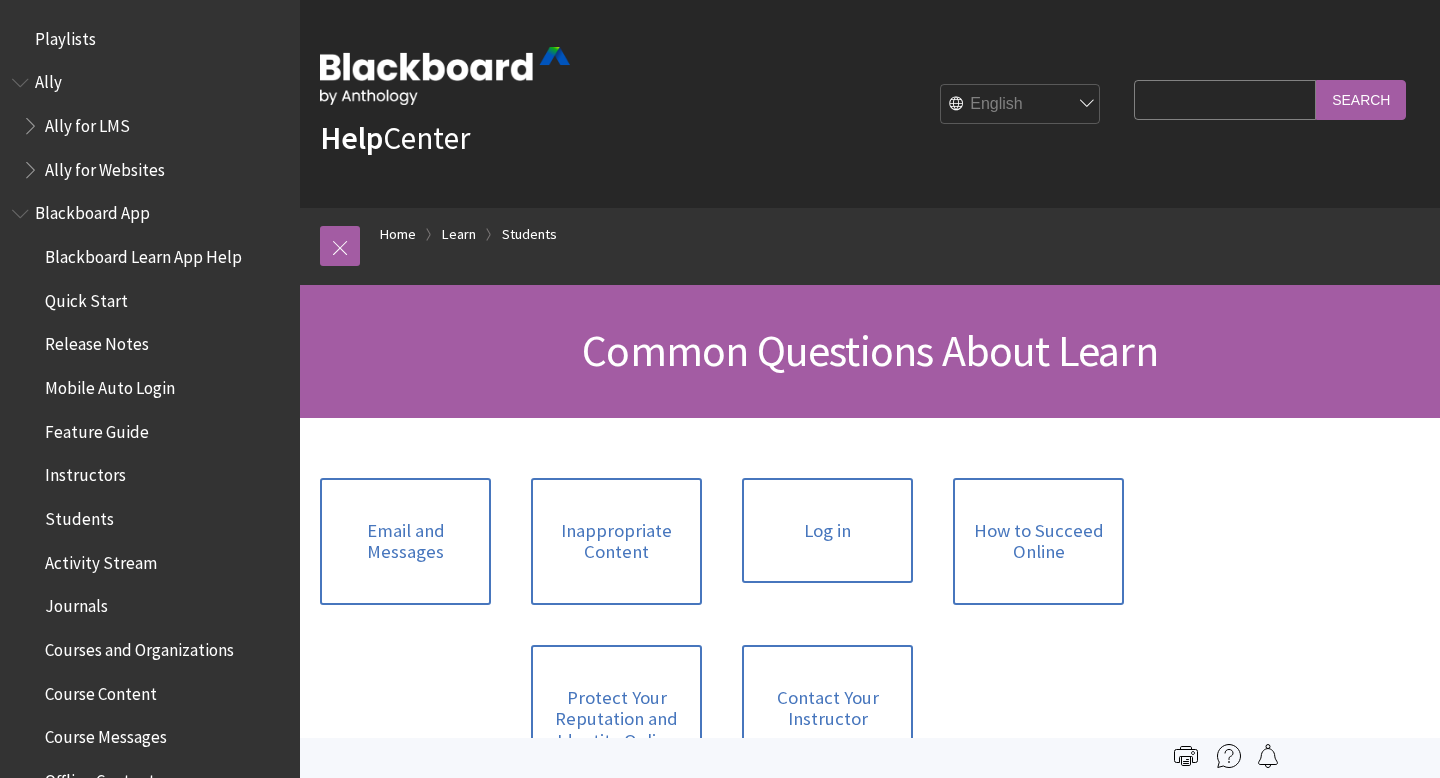 scroll, scrollTop: 0, scrollLeft: 0, axis: both 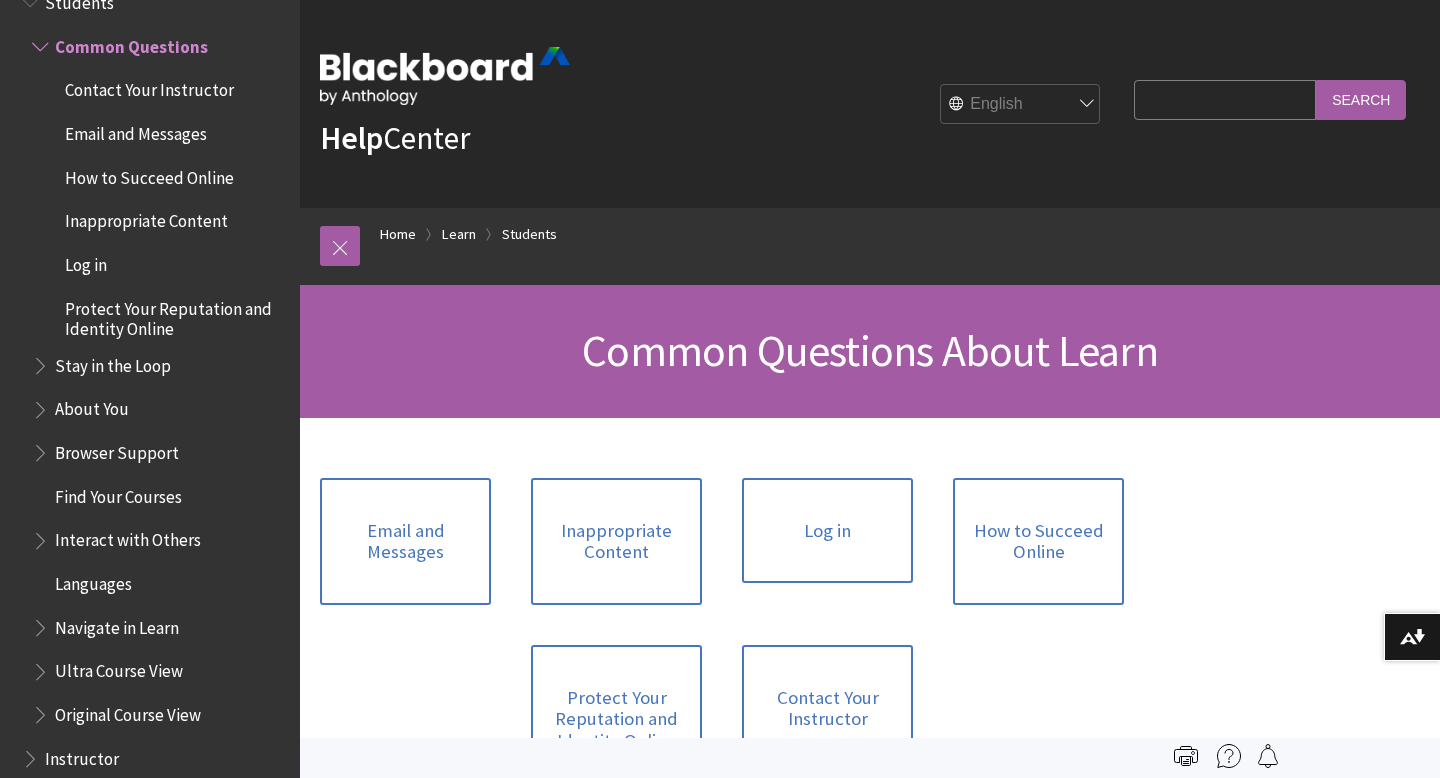 click at bounding box center [42, 361] 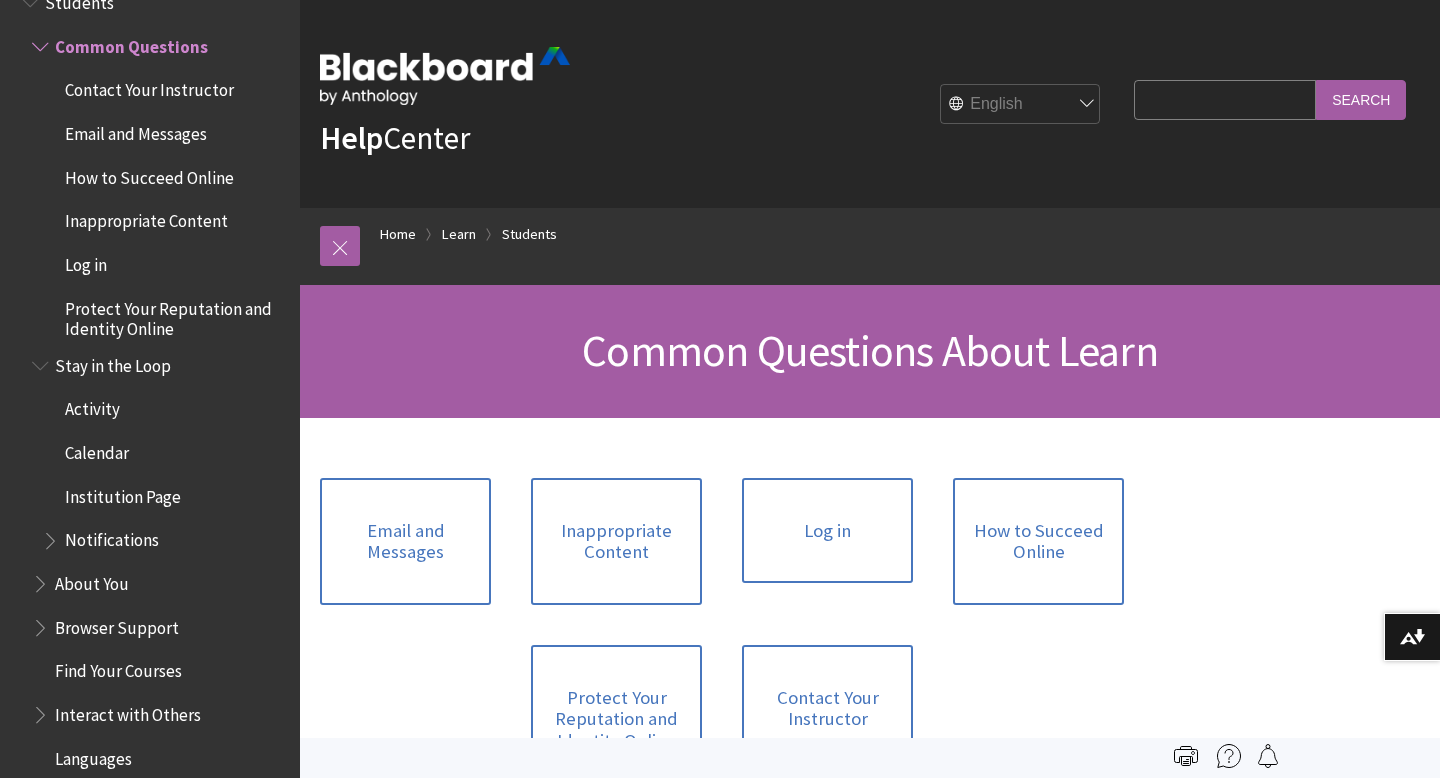 click at bounding box center [42, 361] 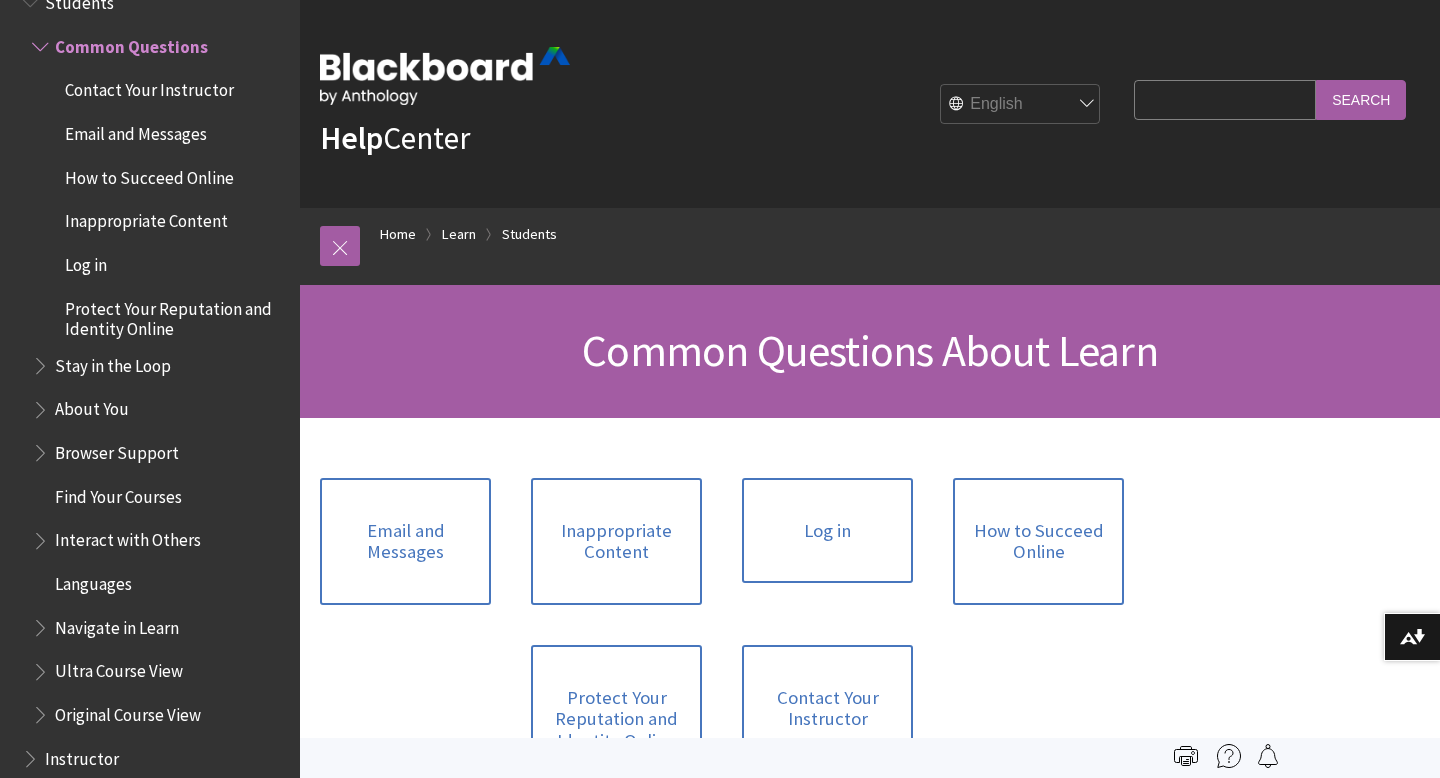 click at bounding box center [42, 361] 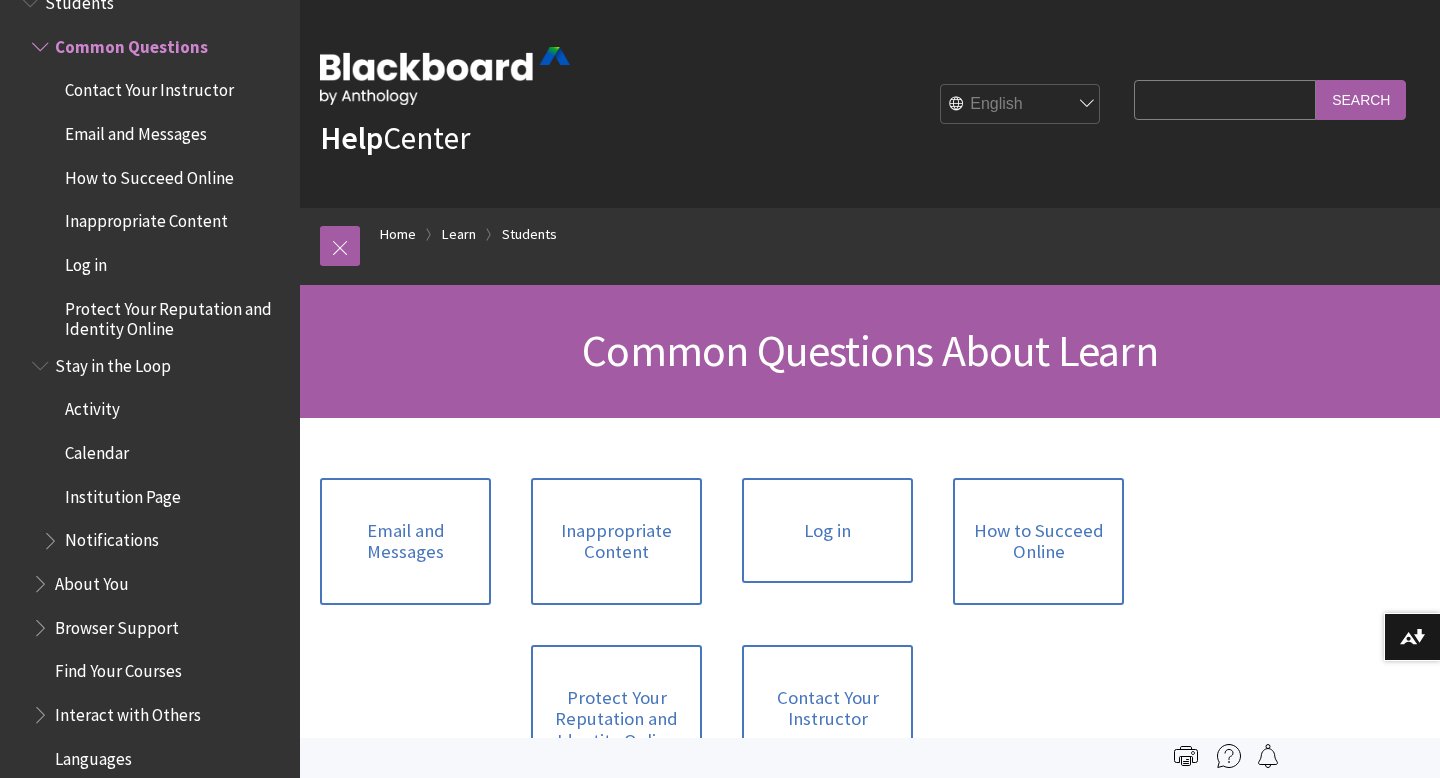 click on "Notifications" at bounding box center [165, 541] 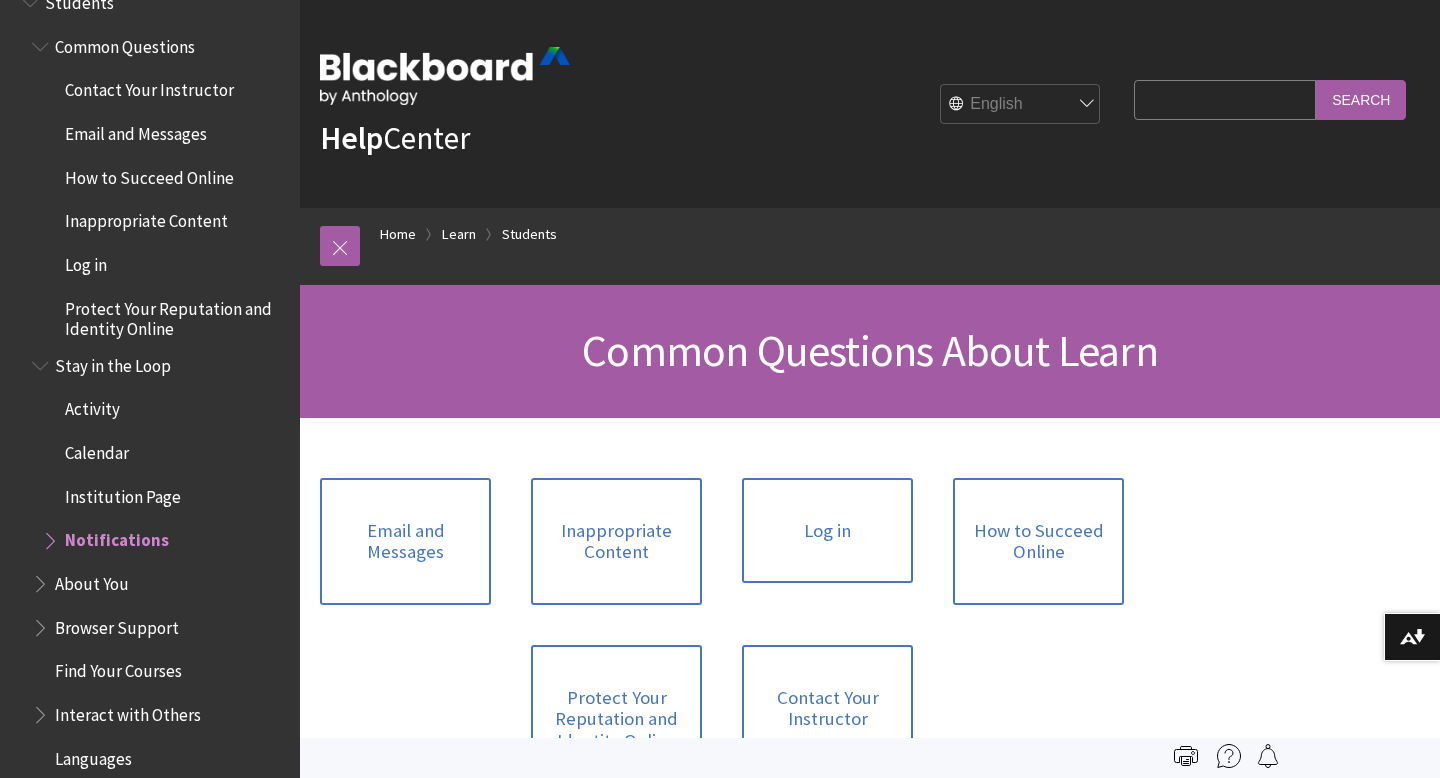 click at bounding box center [52, 536] 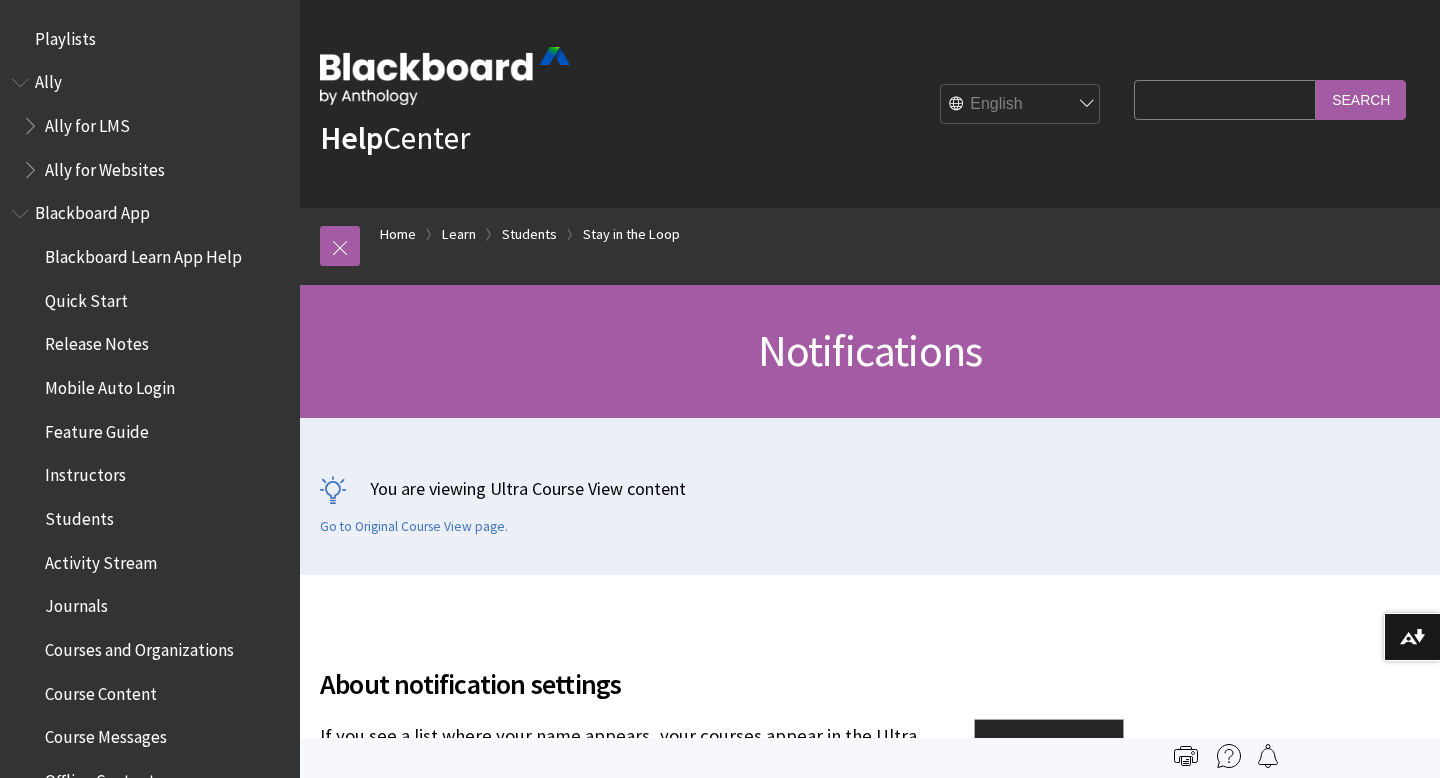 scroll, scrollTop: 0, scrollLeft: 0, axis: both 